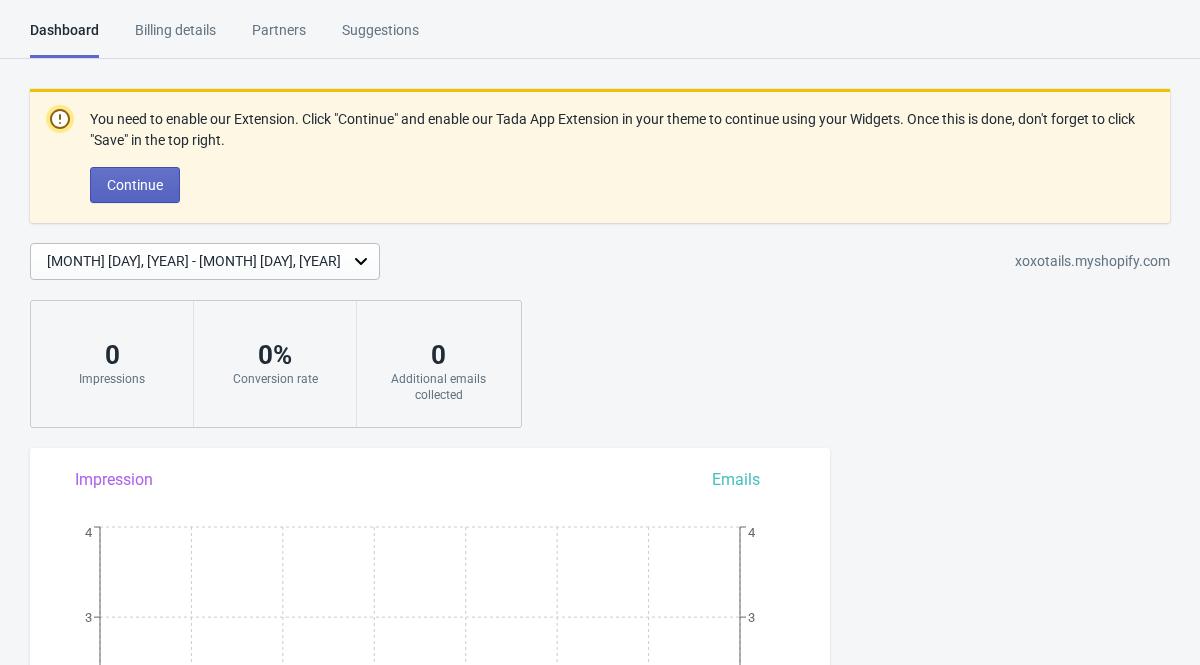 scroll, scrollTop: 0, scrollLeft: 0, axis: both 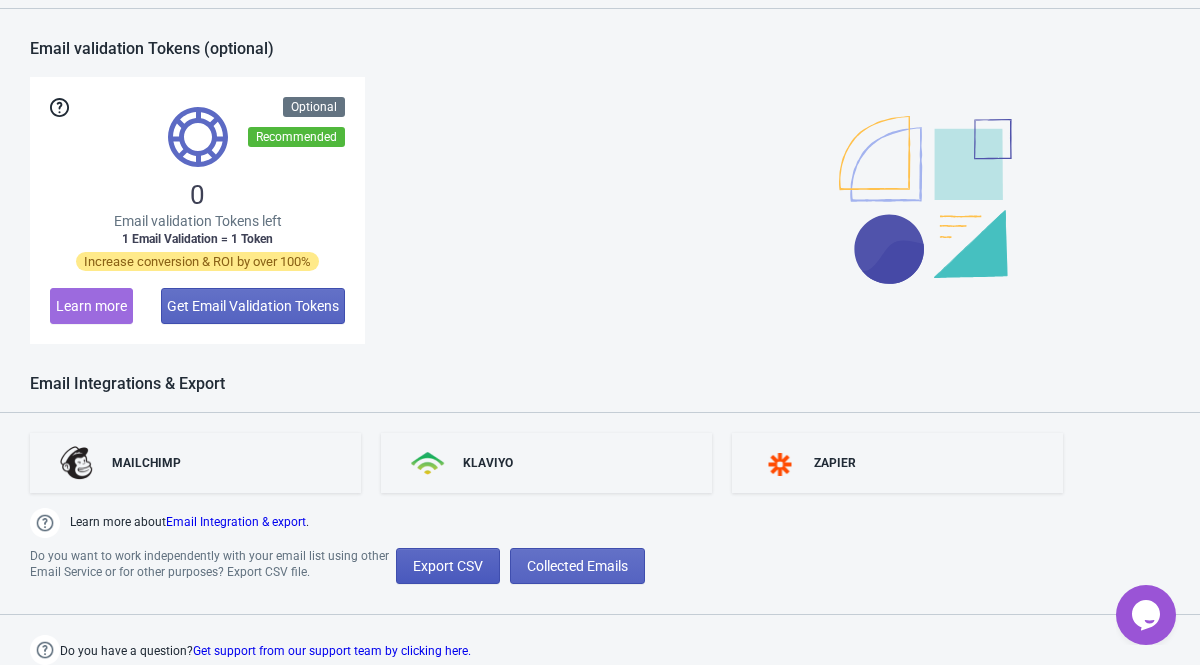 click on "Export CSV" at bounding box center [448, 566] 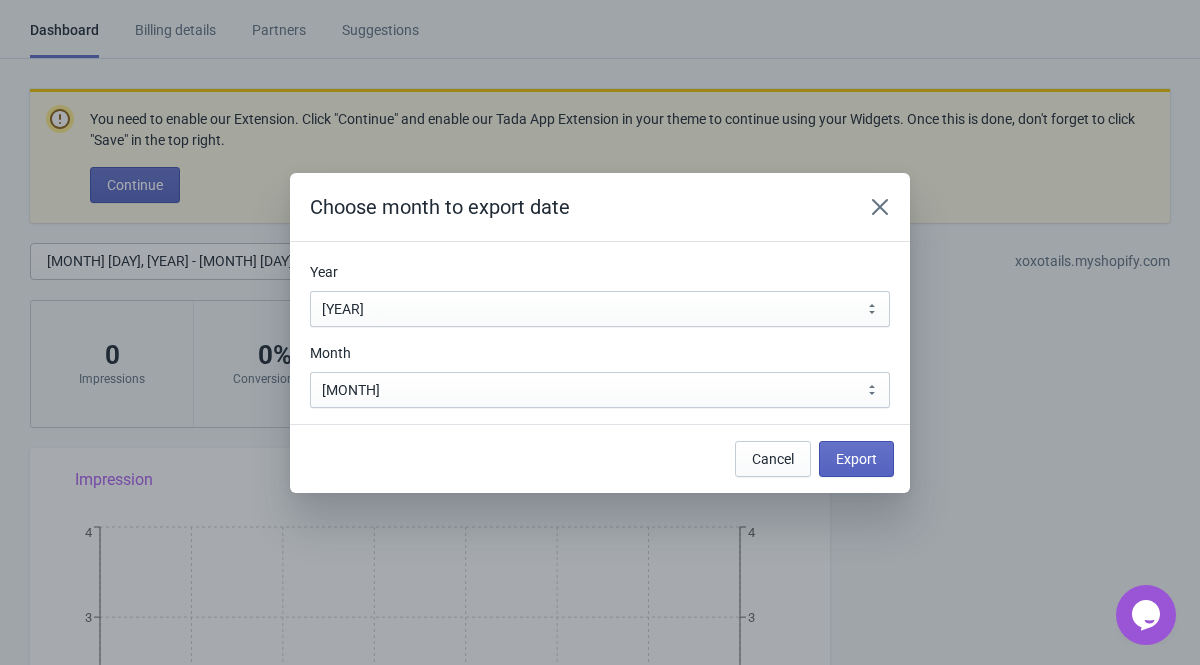 scroll, scrollTop: 1619, scrollLeft: 0, axis: vertical 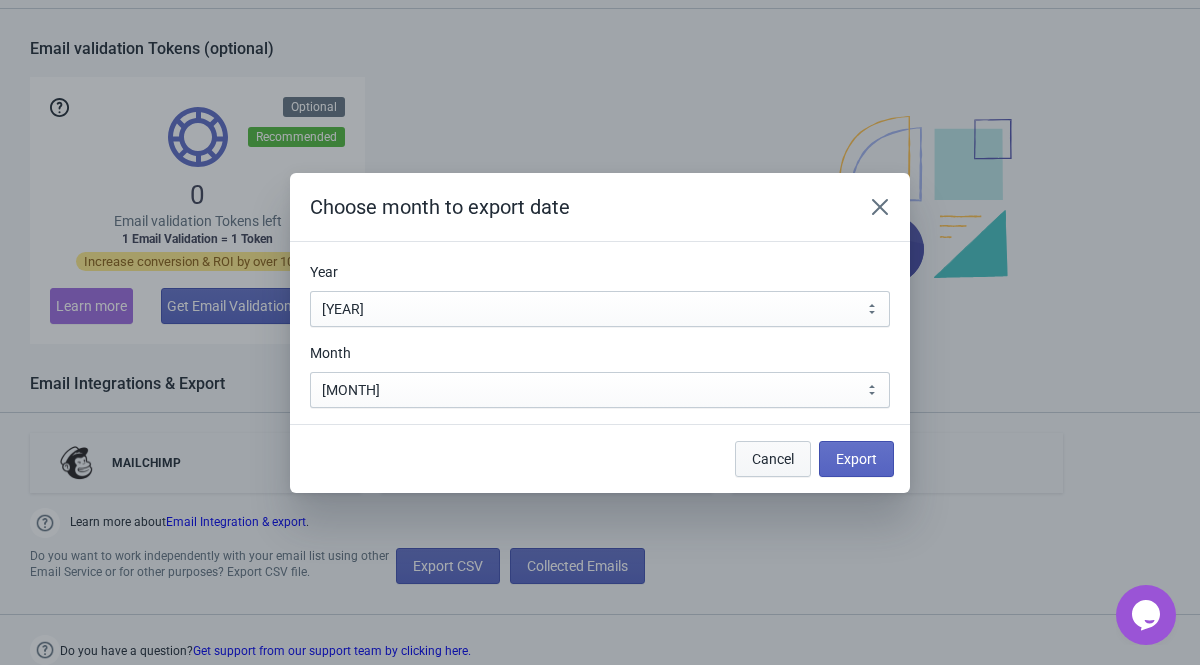 click on "Cancel" at bounding box center [773, 459] 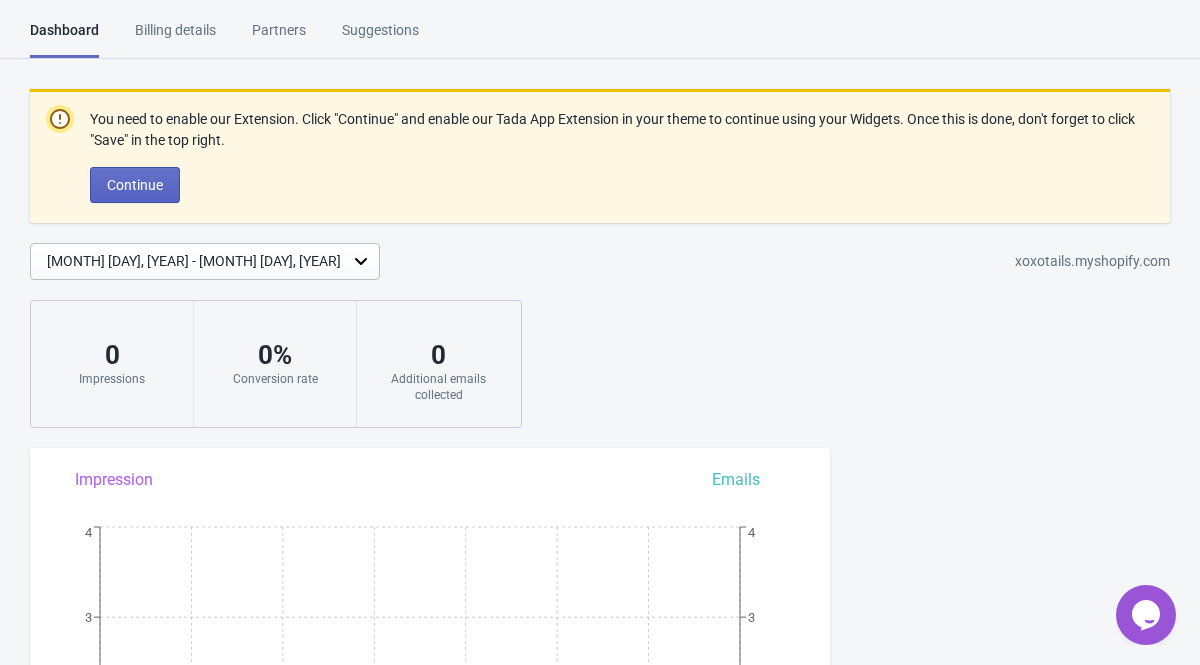 scroll, scrollTop: 1619, scrollLeft: 0, axis: vertical 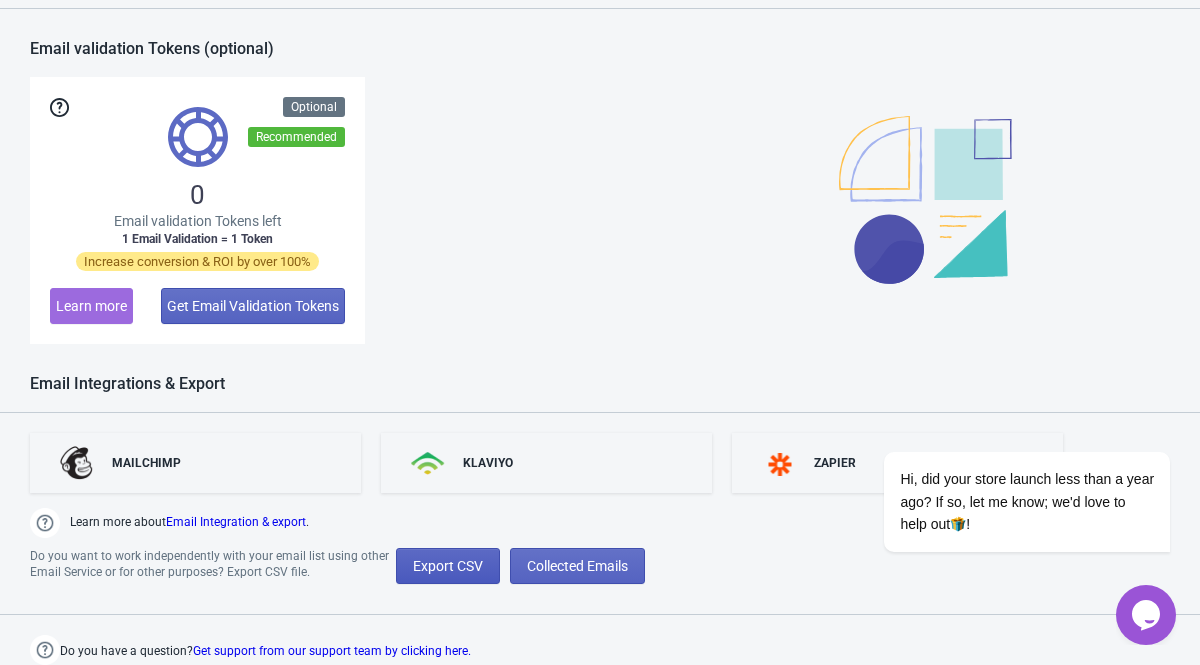 click on "Export CSV" at bounding box center [448, 566] 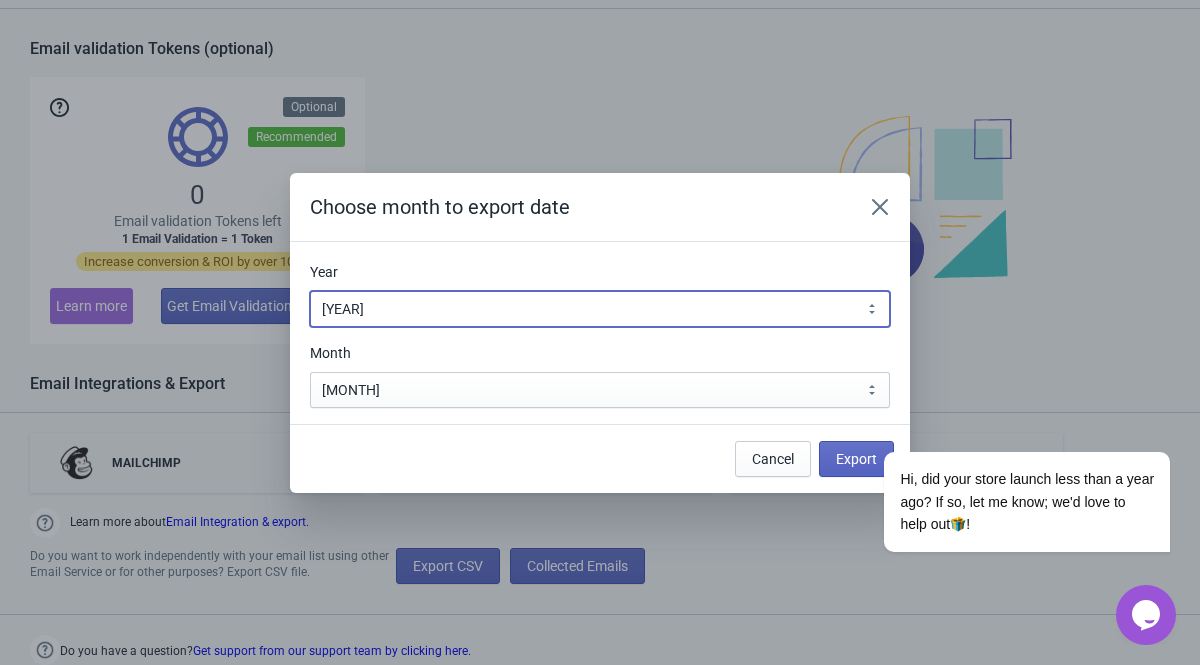 click on "[YEAR] [YEAR] [YEAR] [YEAR] [YEAR] [YEAR] [YEAR] [YEAR] [YEAR] [YEAR] [YEAR] [YEAR] [YEAR] [YEAR] [YEAR] [YEAR] [YEAR] [YEAR] [YEAR] [YEAR]" at bounding box center [600, 309] 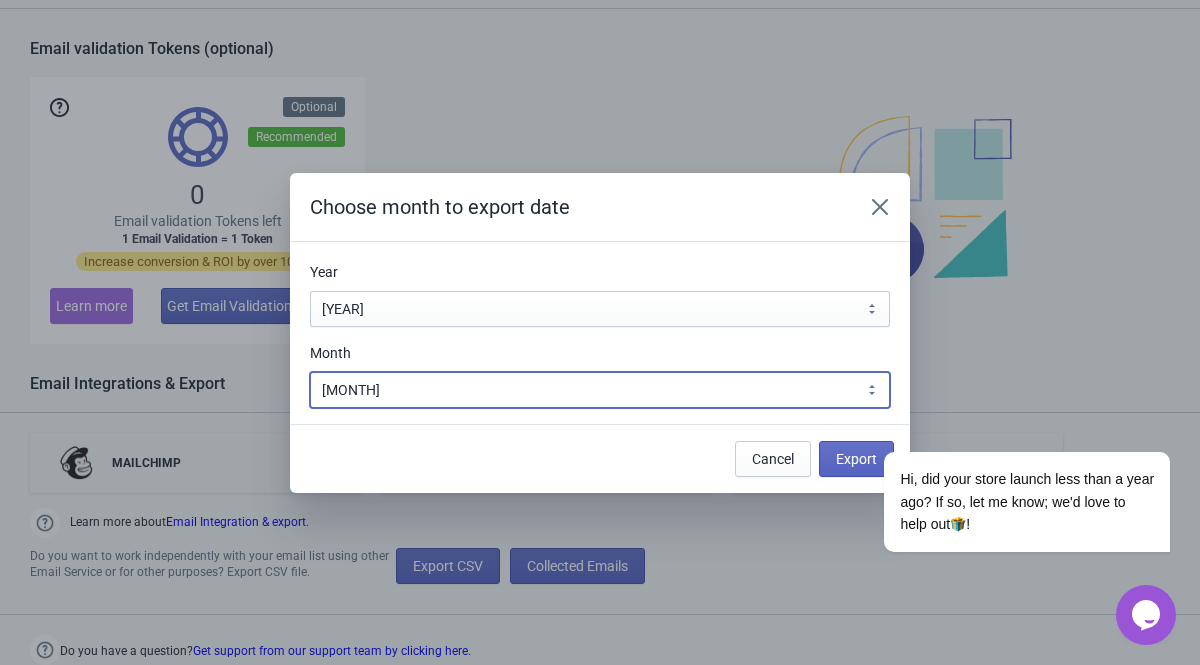 click on "[MONTH] [MONTH] [MONTH] [MONTH] [MONTH] [MONTH] [MONTH] [MONTH] [MONTH] [MONTH] [MONTH] [MONTH]" at bounding box center (600, 390) 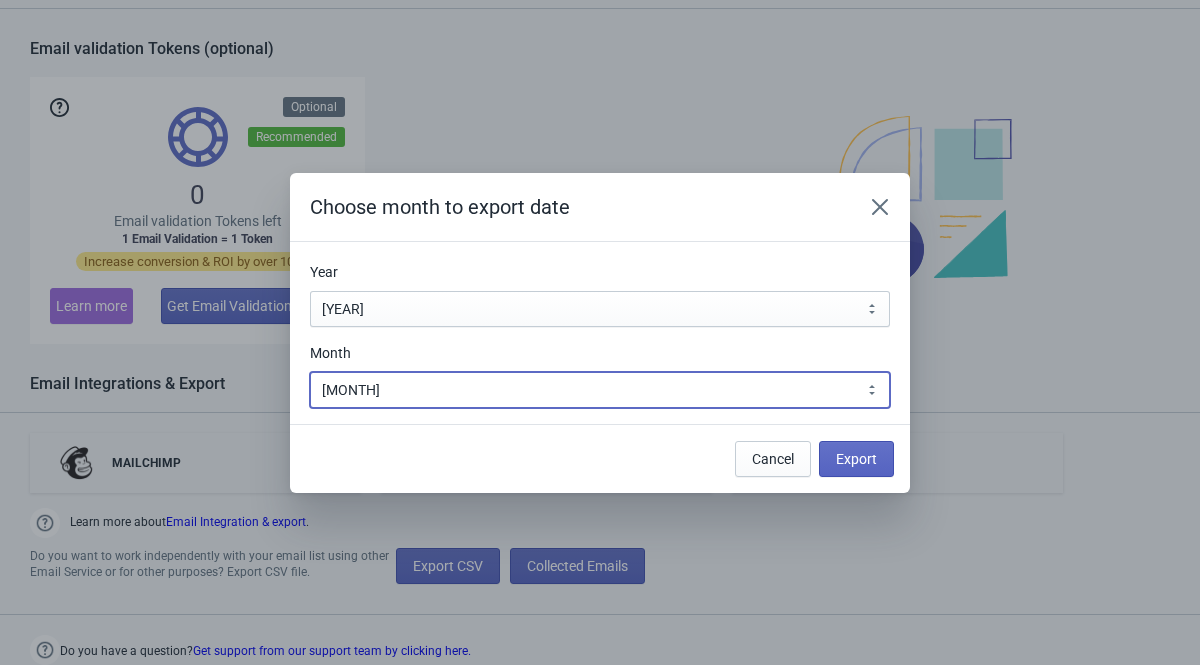 click on "[MONTH] [MONTH] [MONTH] [MONTH] [MONTH] [MONTH] [MONTH] [MONTH] [MONTH] [MONTH] [MONTH] [MONTH]" at bounding box center (600, 390) 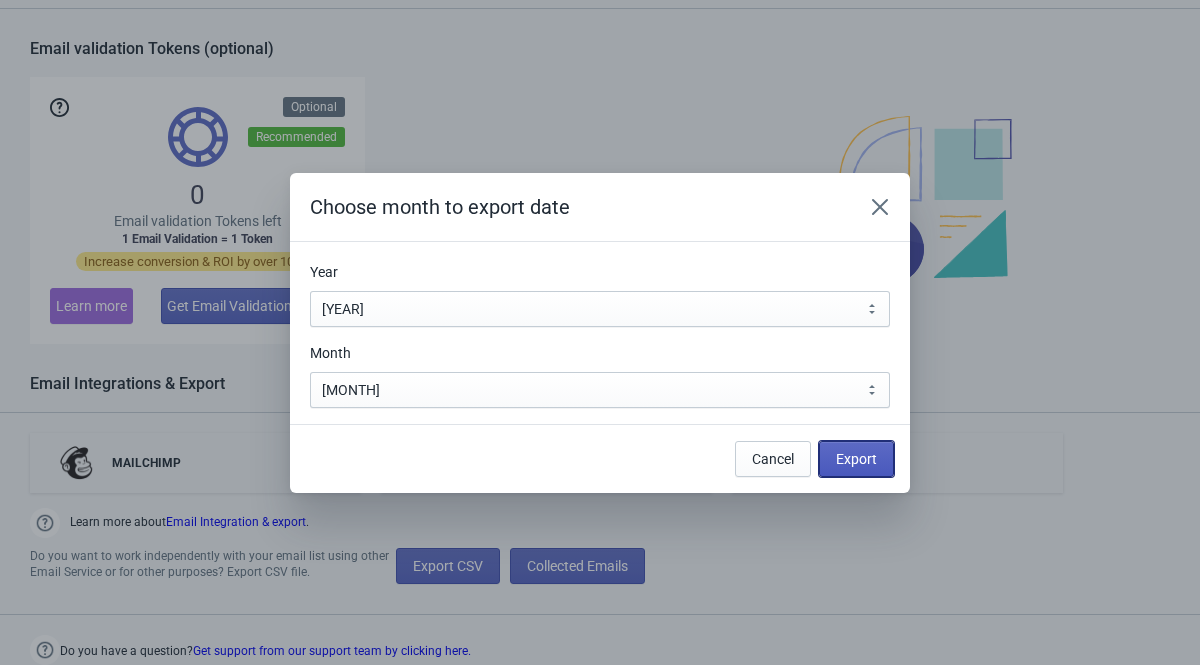 click on "Export" at bounding box center (856, 459) 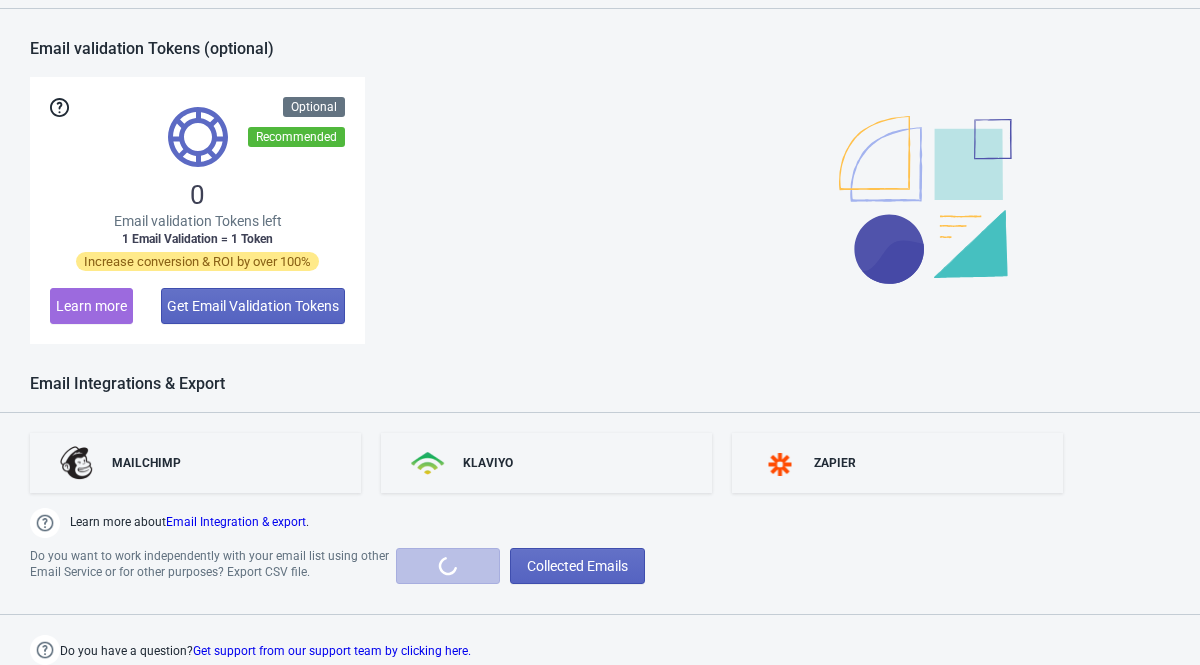 scroll, scrollTop: 0, scrollLeft: 0, axis: both 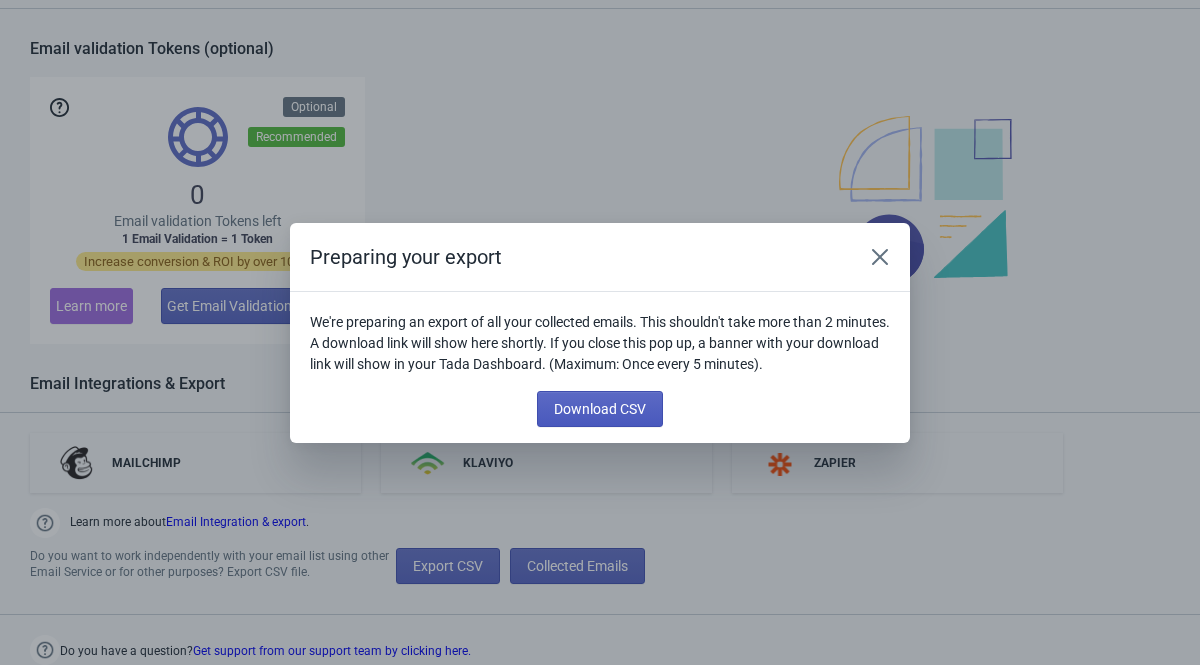 click on "Download CSV" at bounding box center [600, 409] 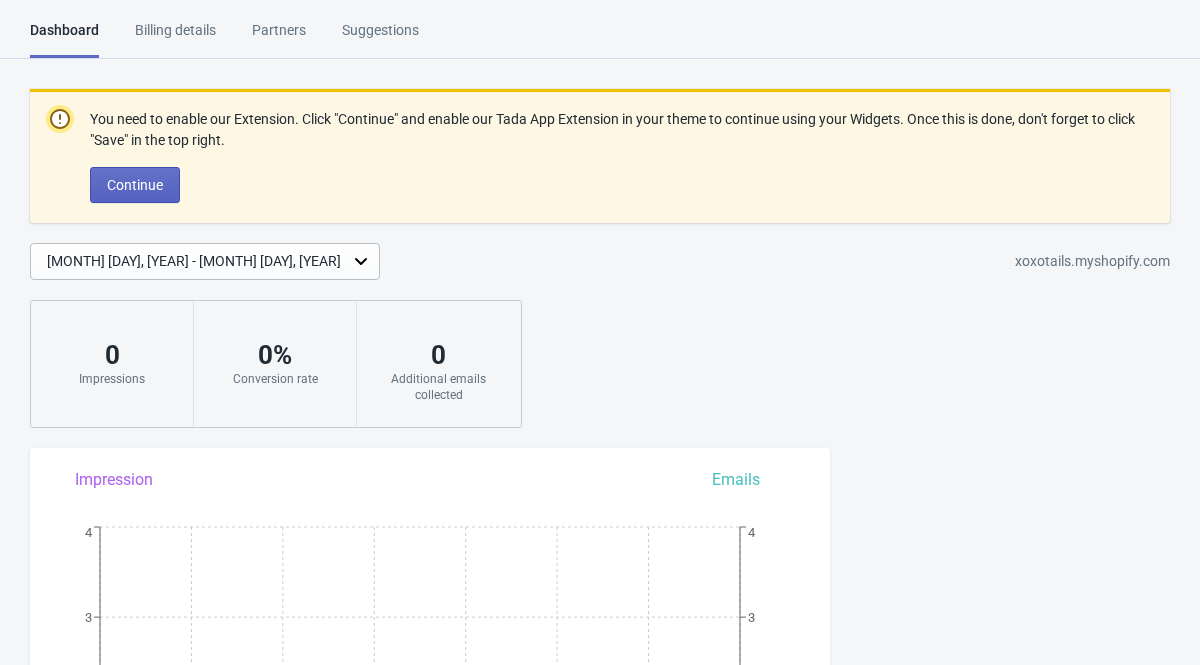 scroll, scrollTop: 1619, scrollLeft: 0, axis: vertical 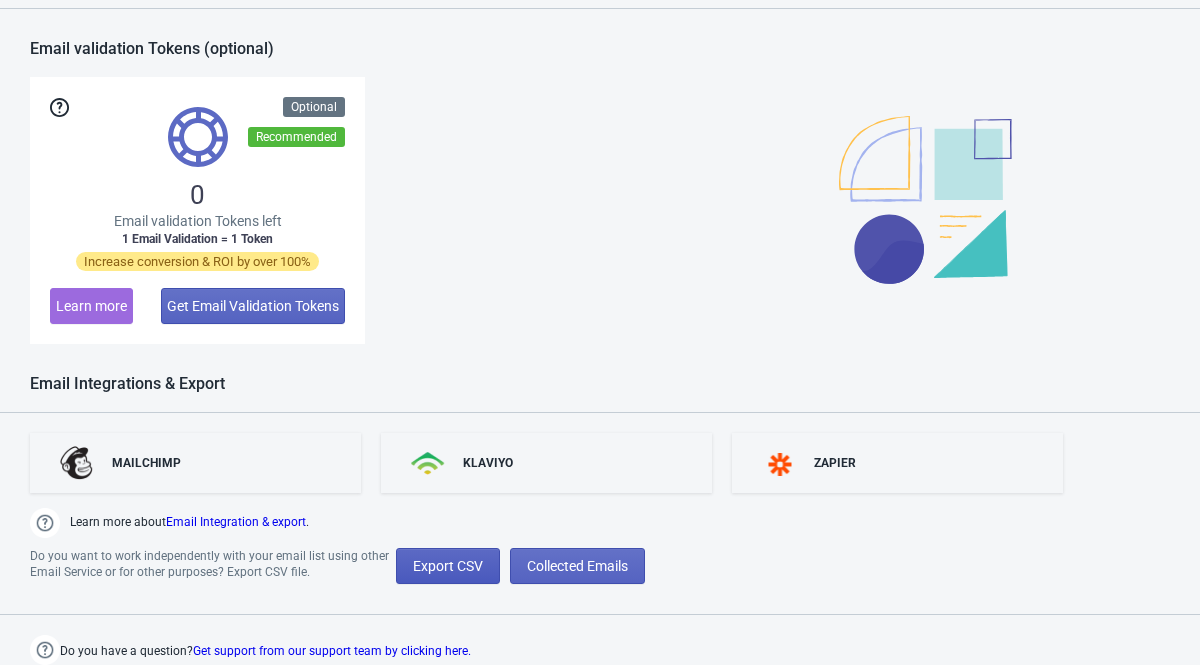 click on "Export CSV" at bounding box center (448, 566) 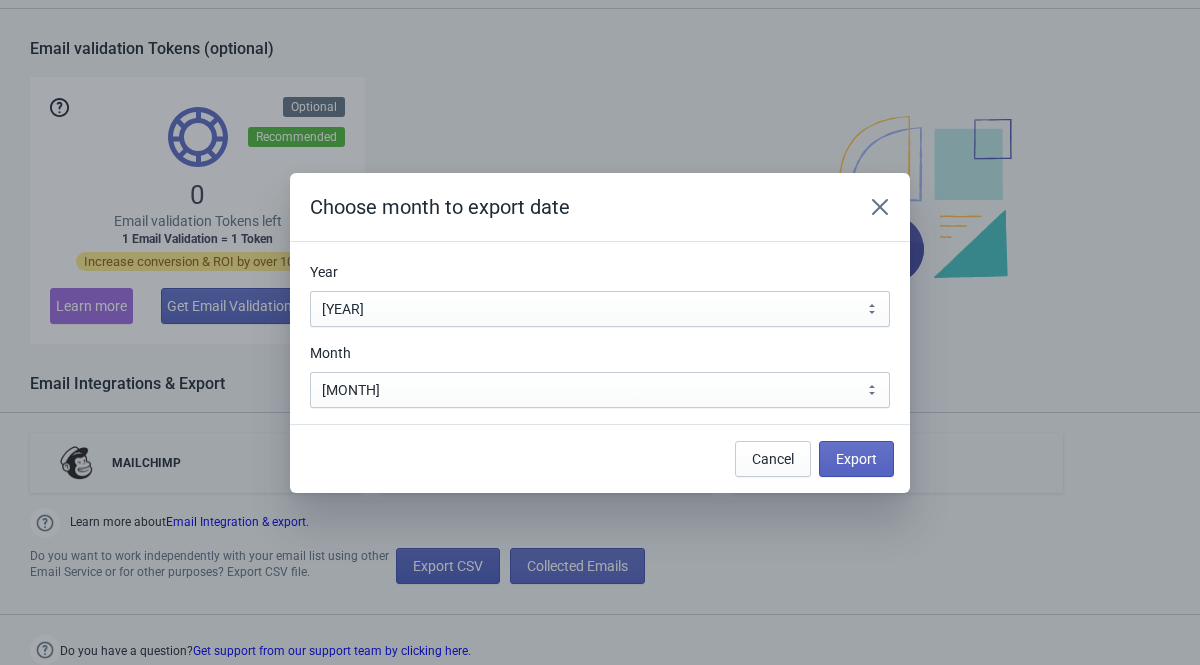 scroll, scrollTop: 0, scrollLeft: 0, axis: both 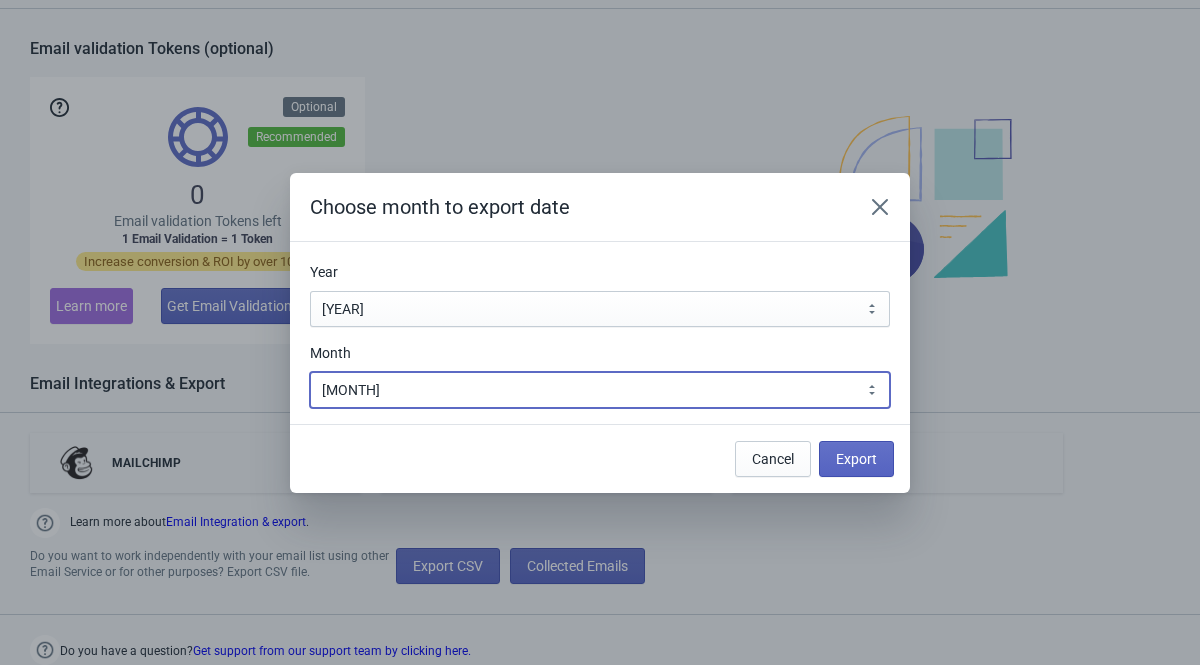 click on "[MONTH] [MONTH] [MONTH] [MONTH] [MONTH] [MONTH] [MONTH] [MONTH] [MONTH] [MONTH] [MONTH] [MONTH]" at bounding box center [600, 390] 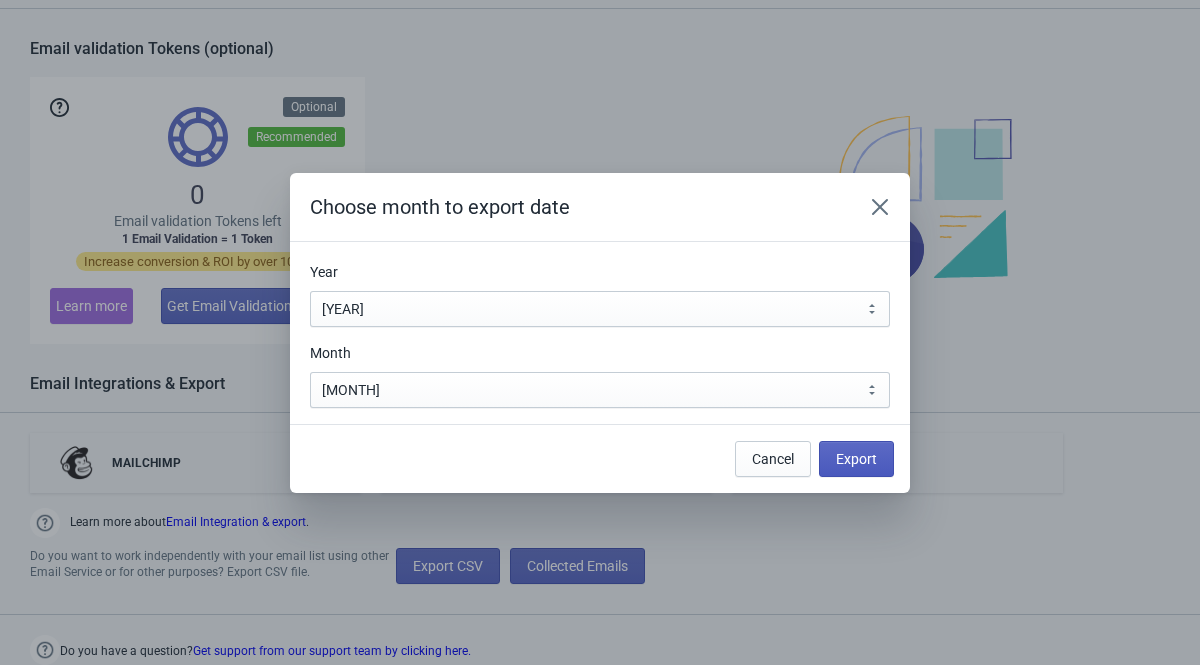 click on "Export" at bounding box center (856, 459) 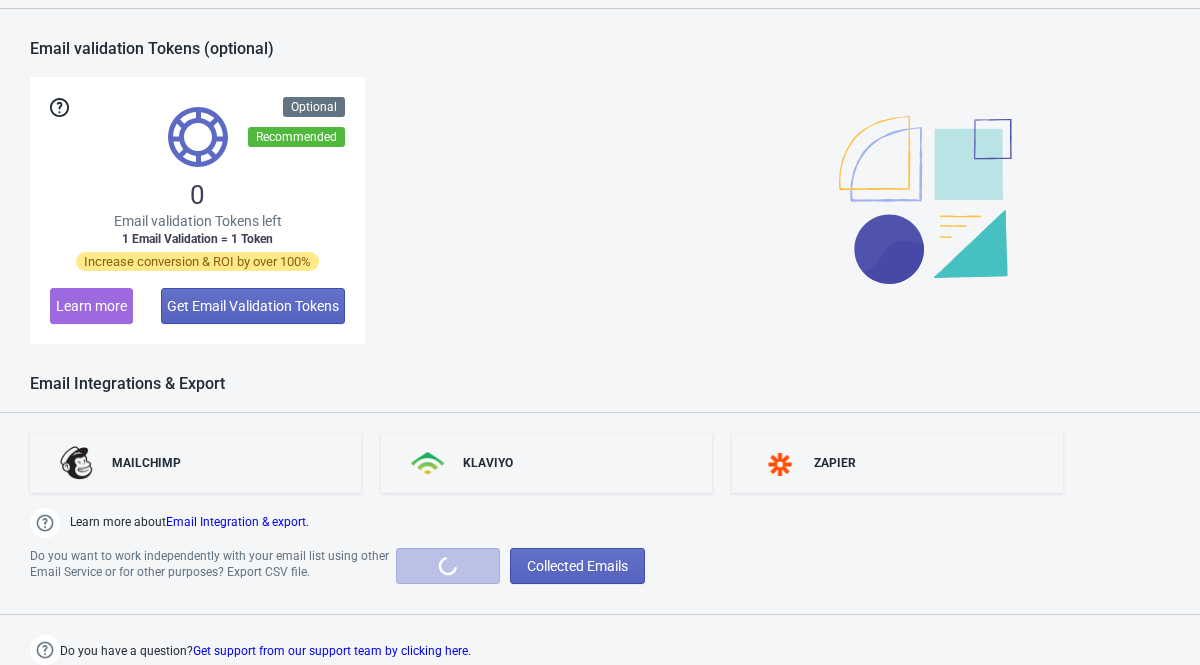 scroll, scrollTop: 0, scrollLeft: 0, axis: both 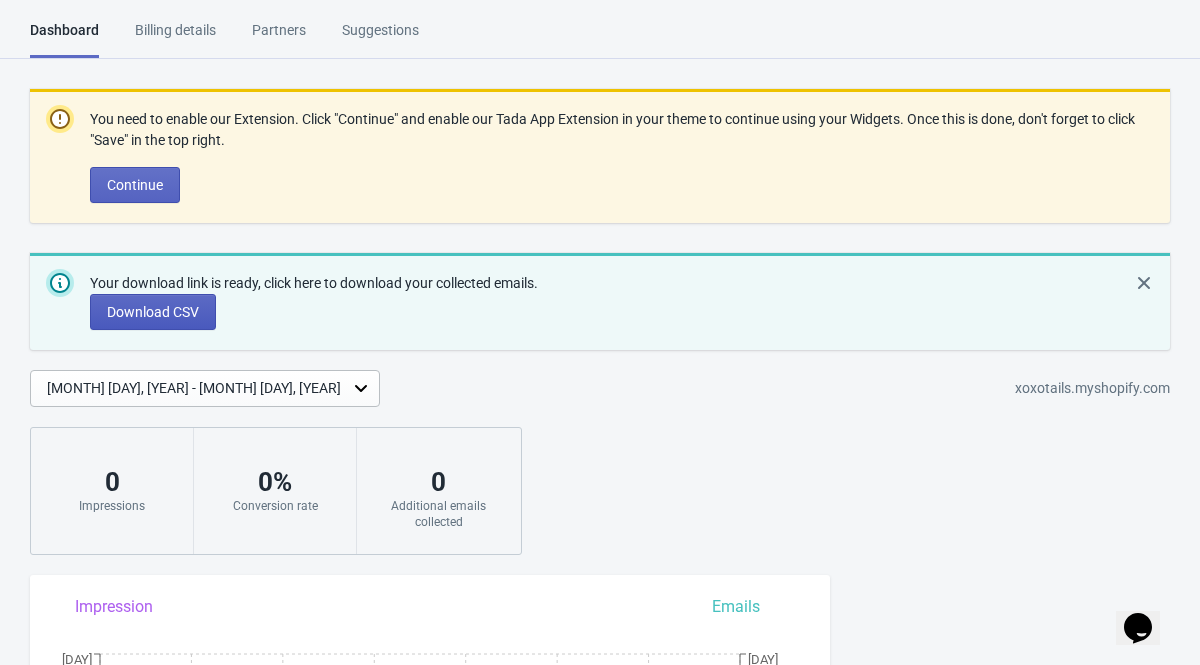 click on "Download CSV" at bounding box center (153, 312) 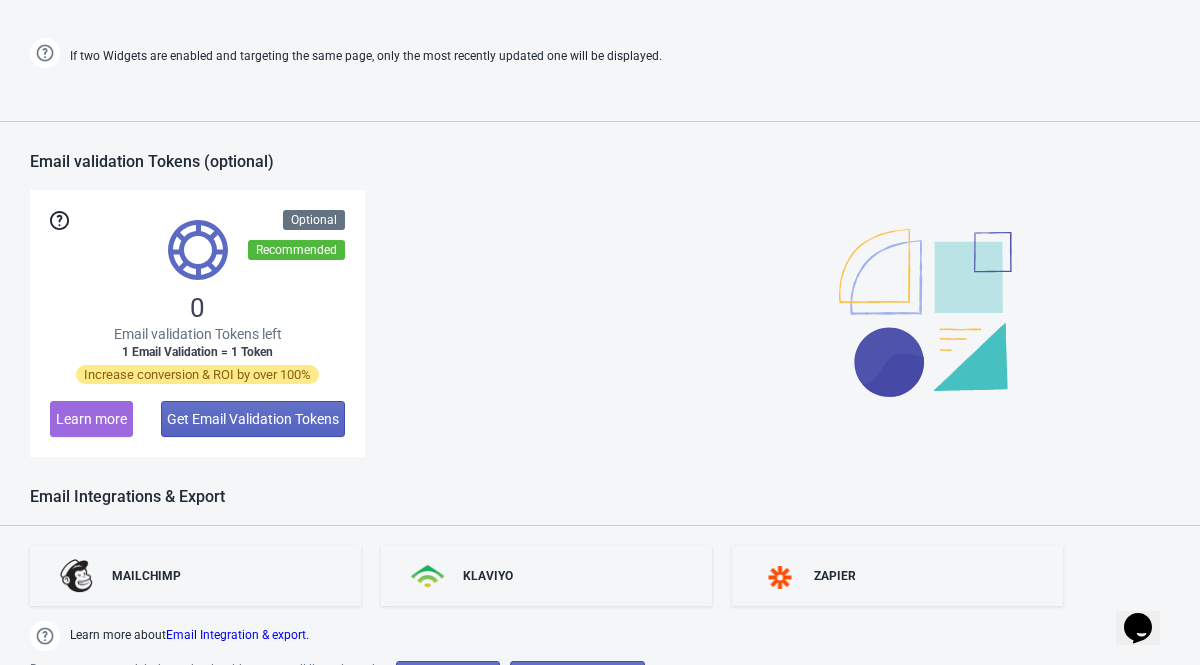 scroll, scrollTop: 1619, scrollLeft: 0, axis: vertical 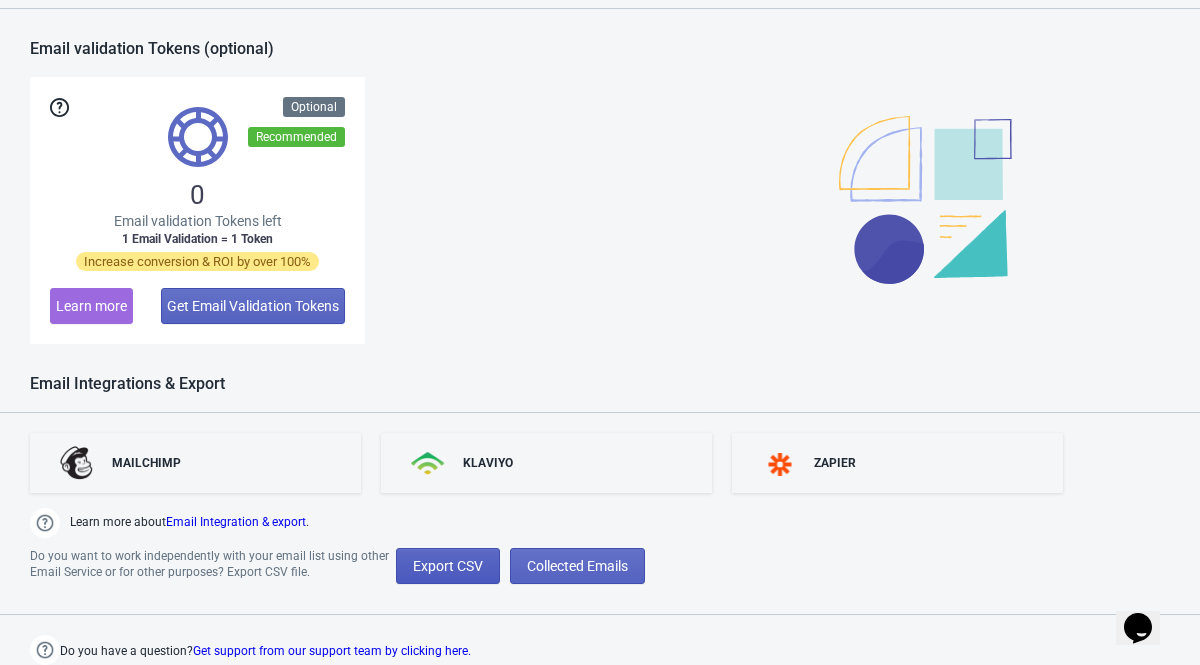 click on "Export CSV" at bounding box center [448, 566] 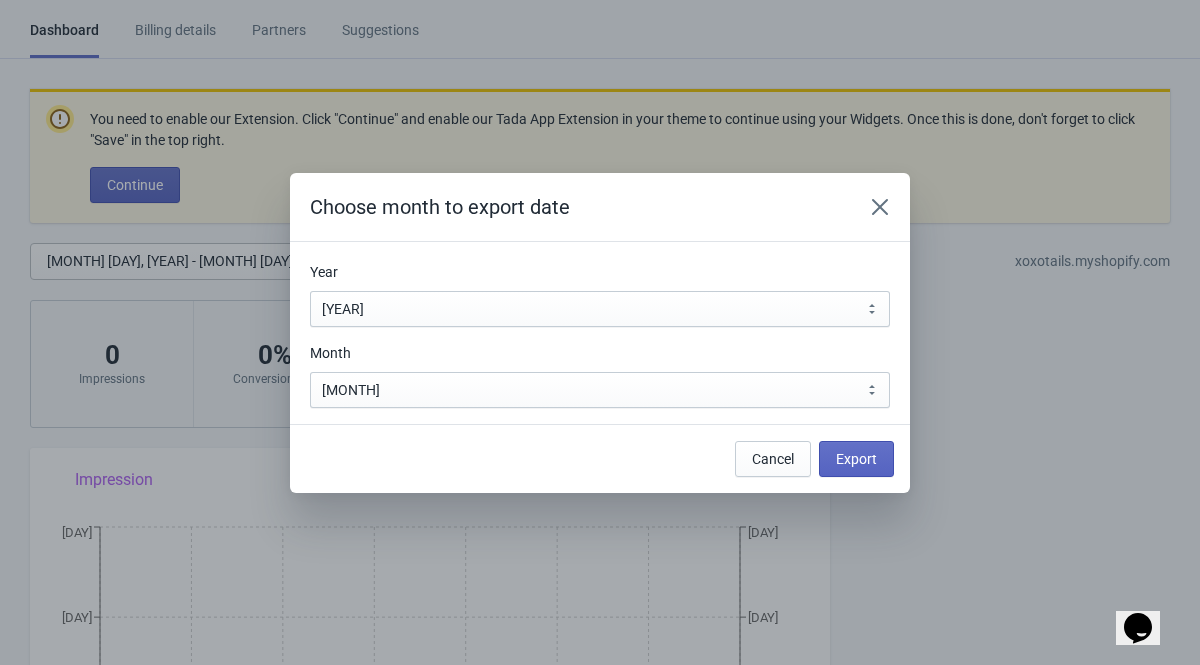 scroll, scrollTop: 0, scrollLeft: 0, axis: both 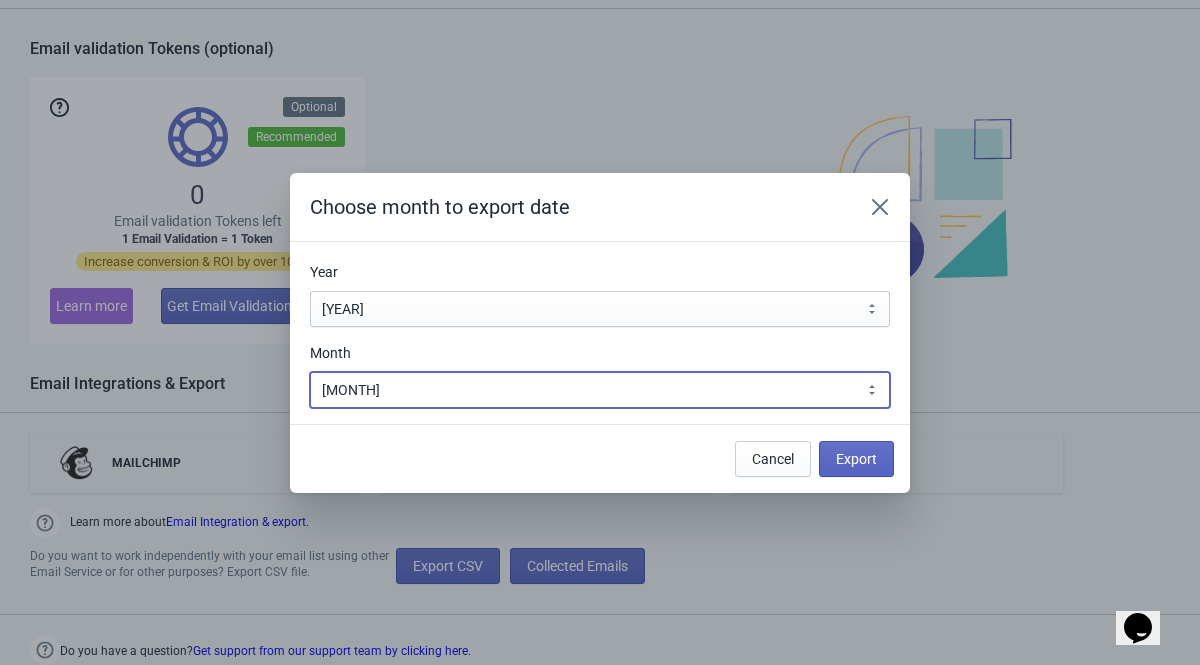 click on "[MONTH] [MONTH] [MONTH] [MONTH] [MONTH] [MONTH] [MONTH] [MONTH] [MONTH] [MONTH] [MONTH] [MONTH]" at bounding box center (600, 390) 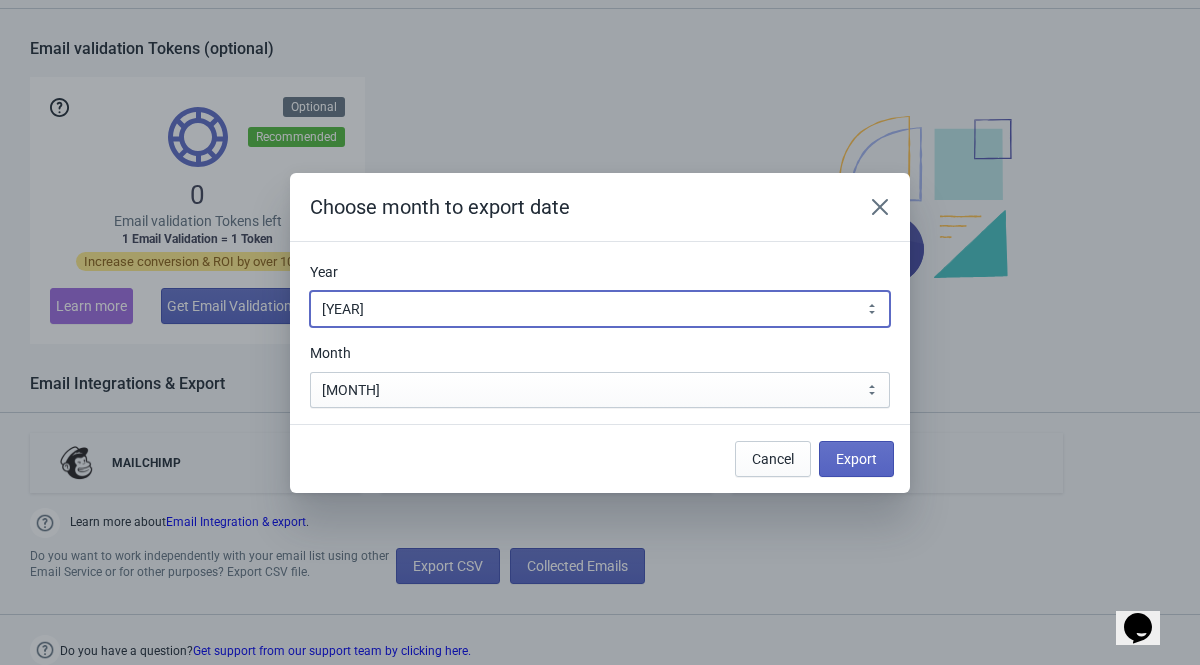 click on "[YEAR] [YEAR] [YEAR] [YEAR] [YEAR] [YEAR] [YEAR] [YEAR] [YEAR] [YEAR] [YEAR] [YEAR] [YEAR] [YEAR] [YEAR] [YEAR] [YEAR] [YEAR] [YEAR] [YEAR]" at bounding box center [600, 309] 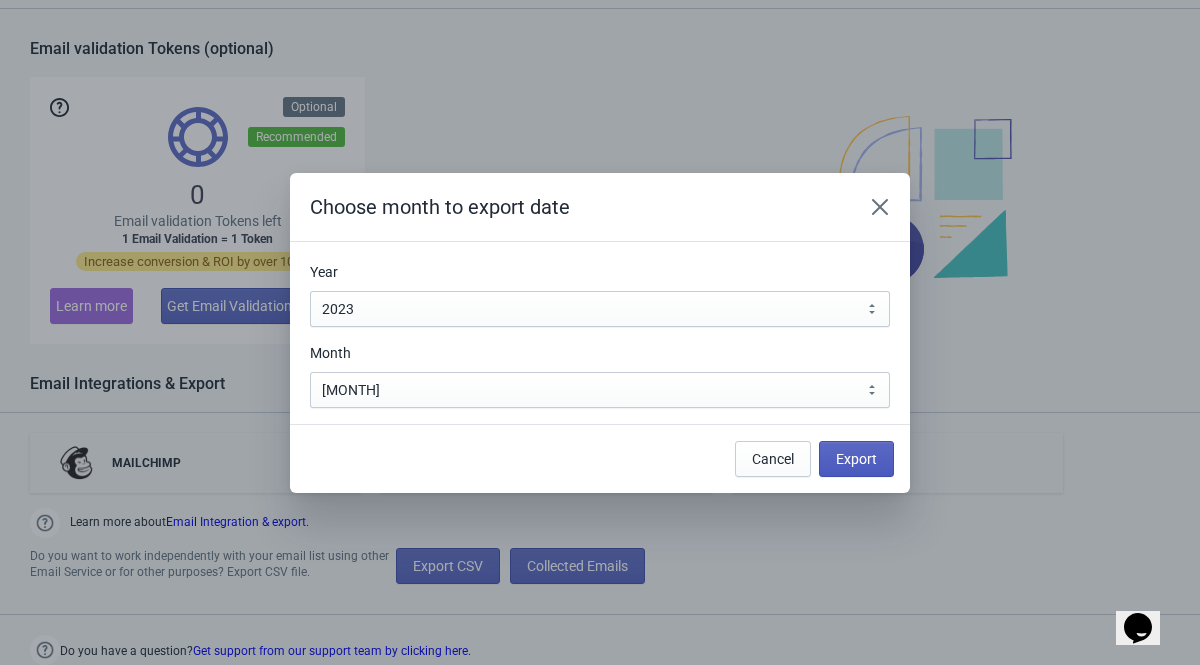 click on "Export" at bounding box center (856, 459) 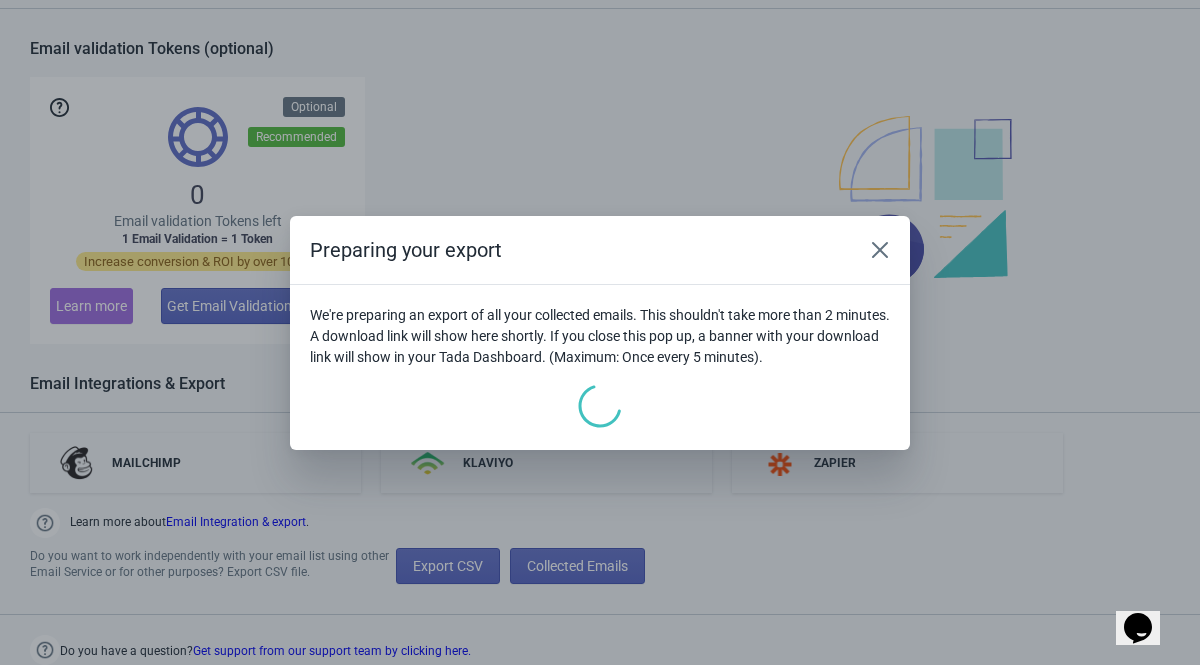 scroll, scrollTop: 0, scrollLeft: 0, axis: both 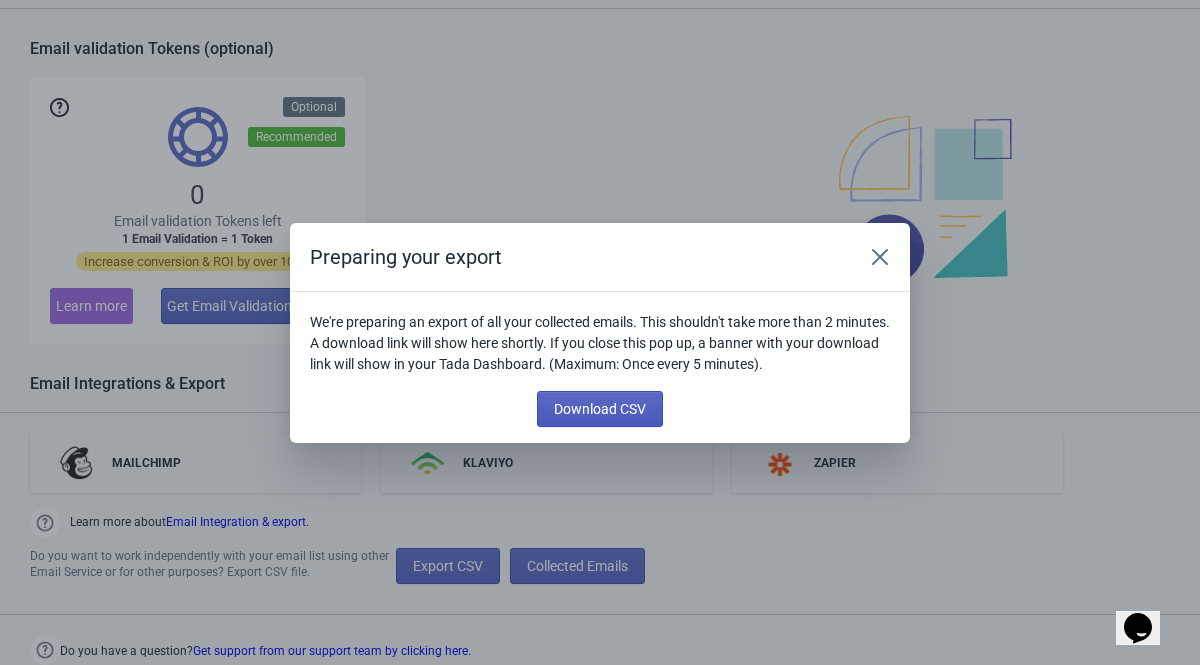 click on "Download CSV" at bounding box center [600, 409] 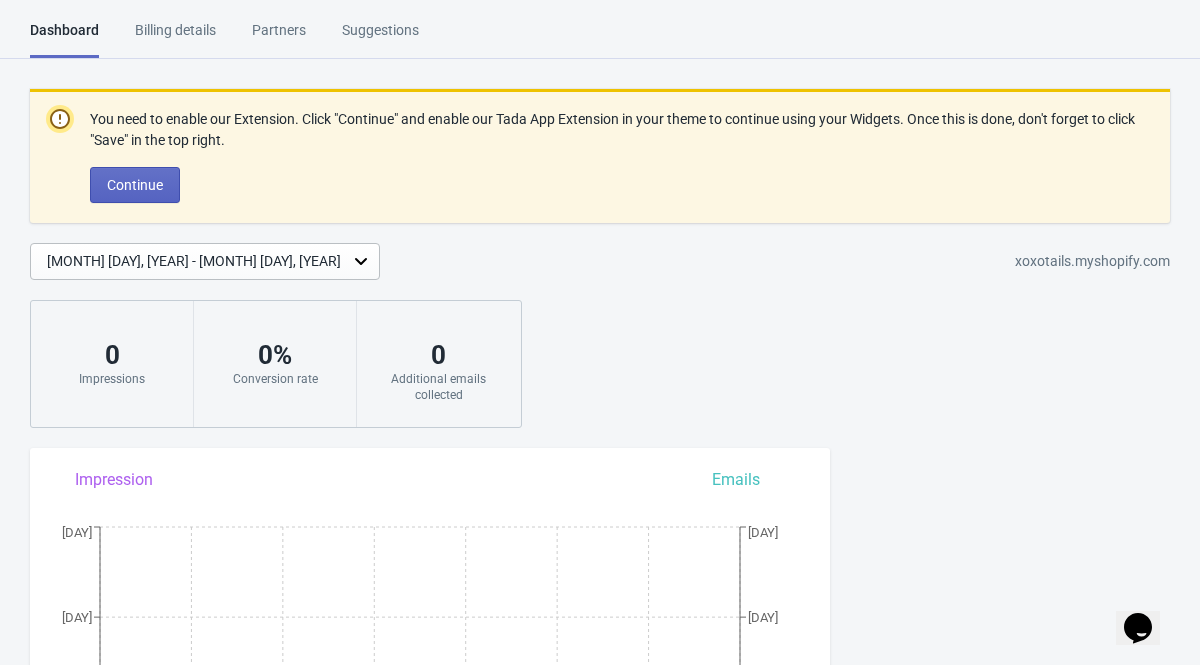 scroll, scrollTop: 1619, scrollLeft: 0, axis: vertical 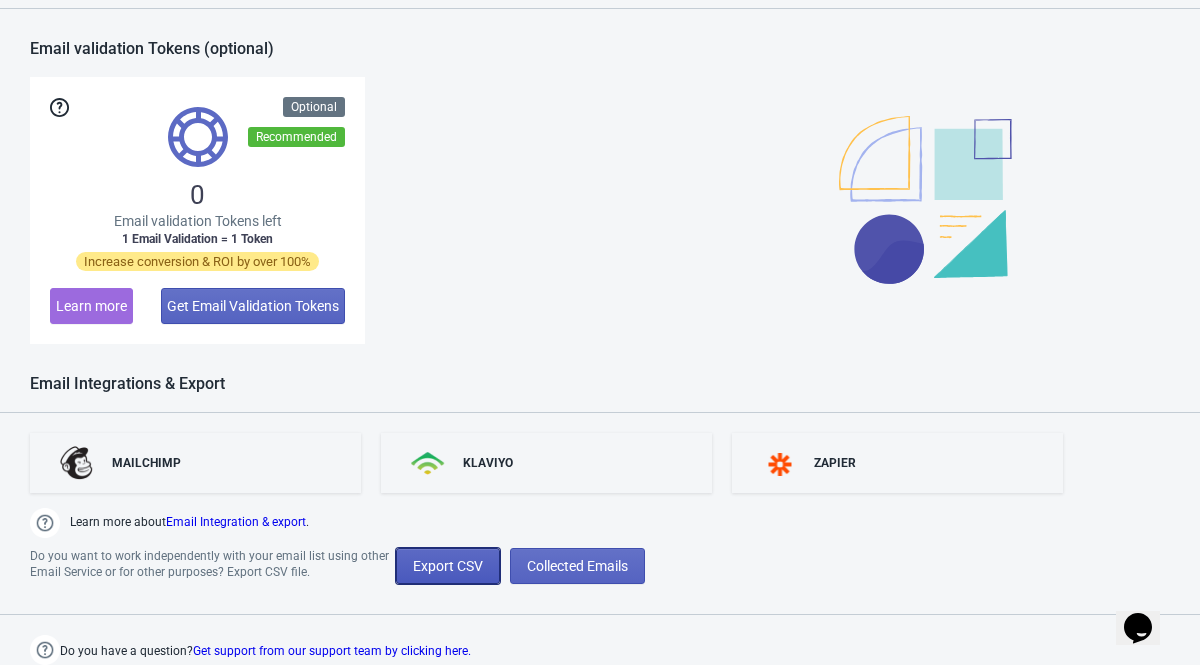 click on "Export CSV" at bounding box center (448, 566) 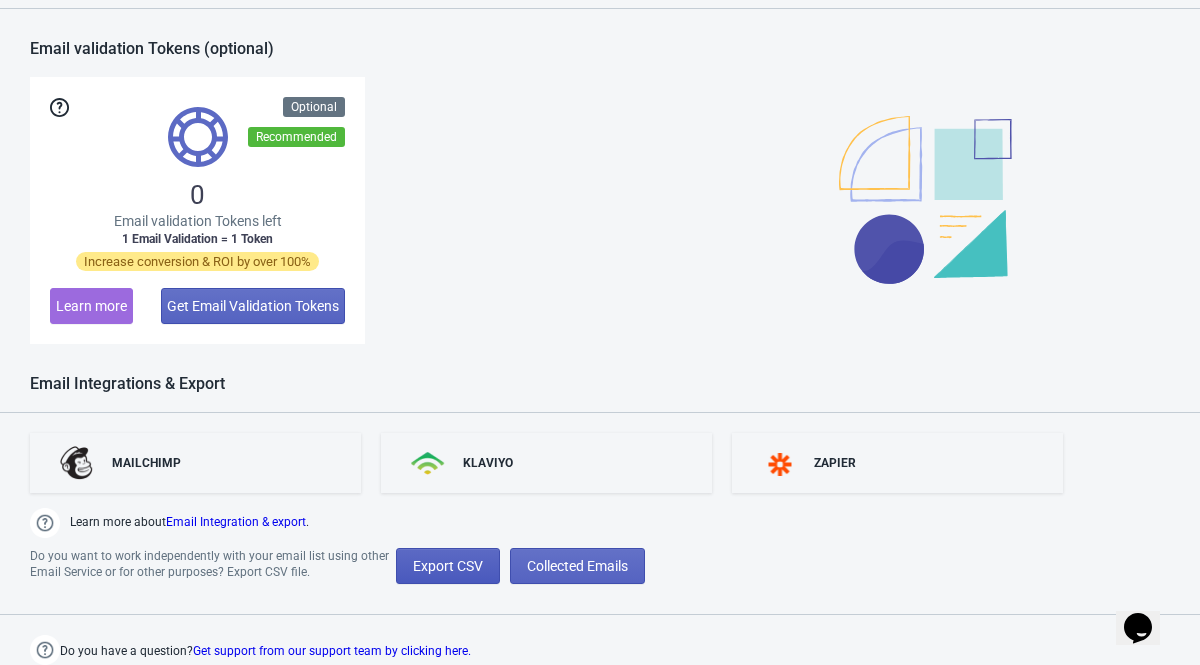 scroll, scrollTop: 1619, scrollLeft: 0, axis: vertical 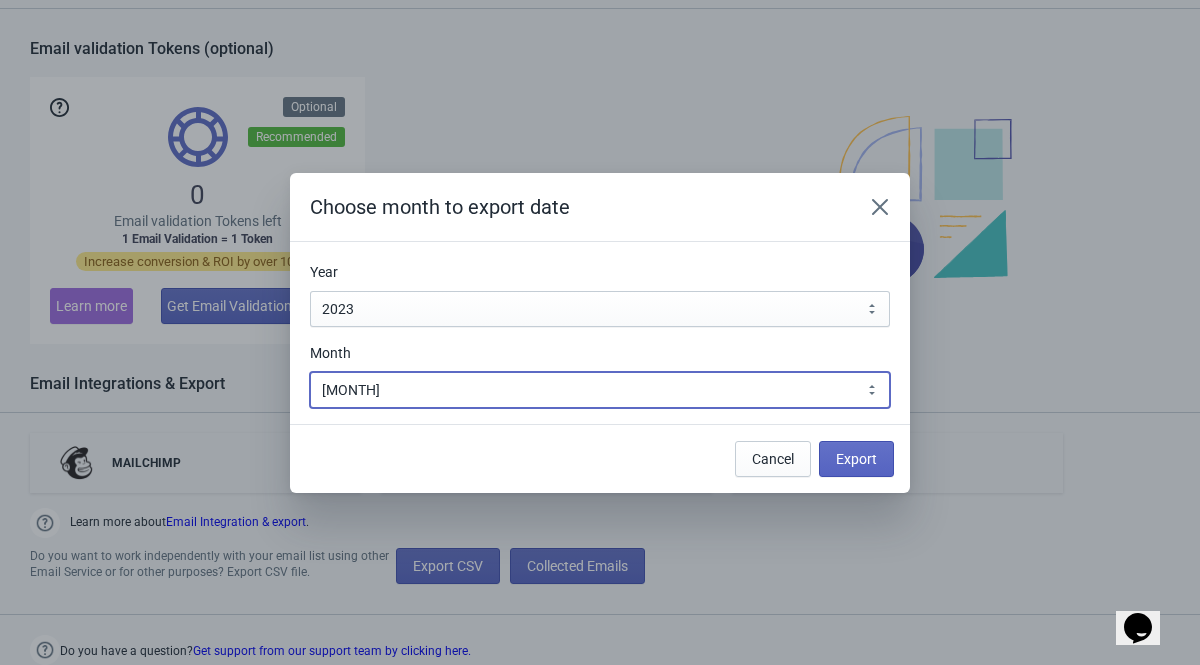 click on "[MONTH] [MONTH] [MONTH] [MONTH] [MONTH] [MONTH] [MONTH] [MONTH] [MONTH] [MONTH] [MONTH] [MONTH]" at bounding box center [600, 390] 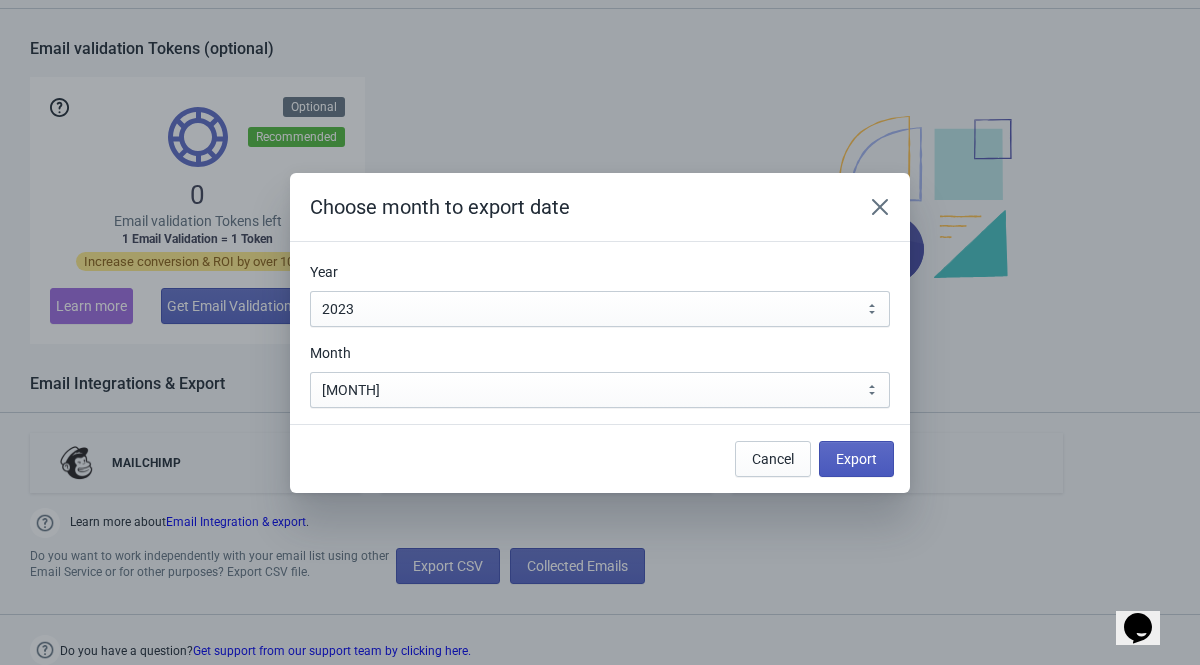 click on "Export" at bounding box center [856, 459] 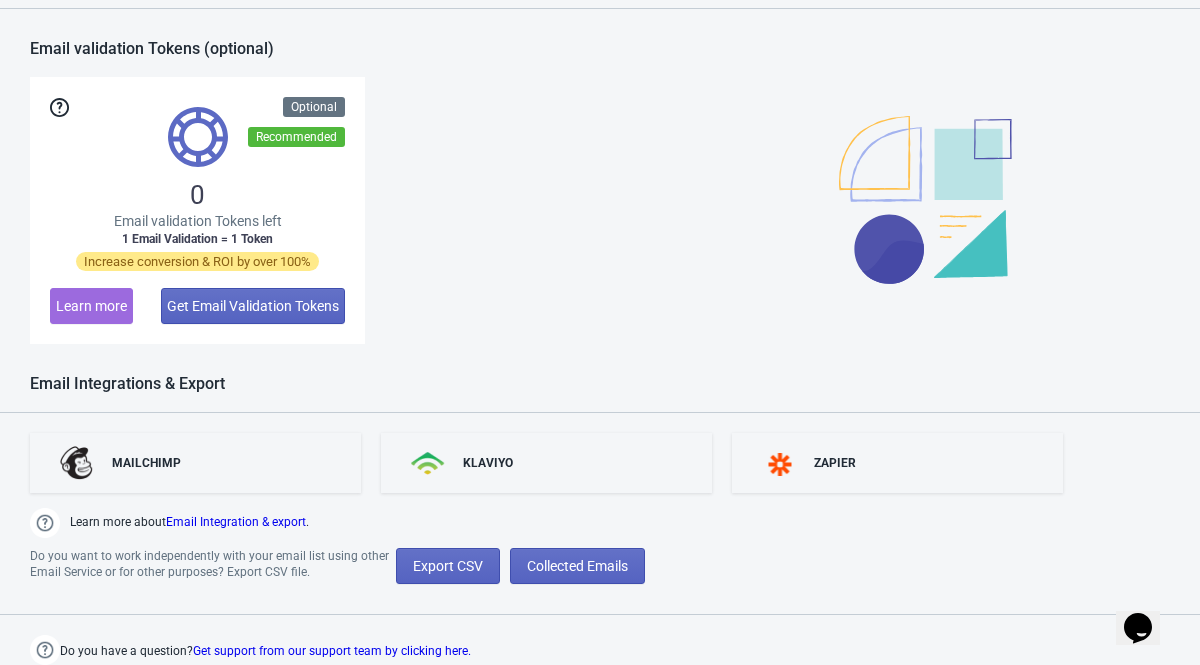 click on "0 Email validation Tokens left 1 Email Validation = 1 Token Increase conversion & ROI by over 100% Learn more Get Email Validation Tokens Optional Recommended" at bounding box center (600, 210) 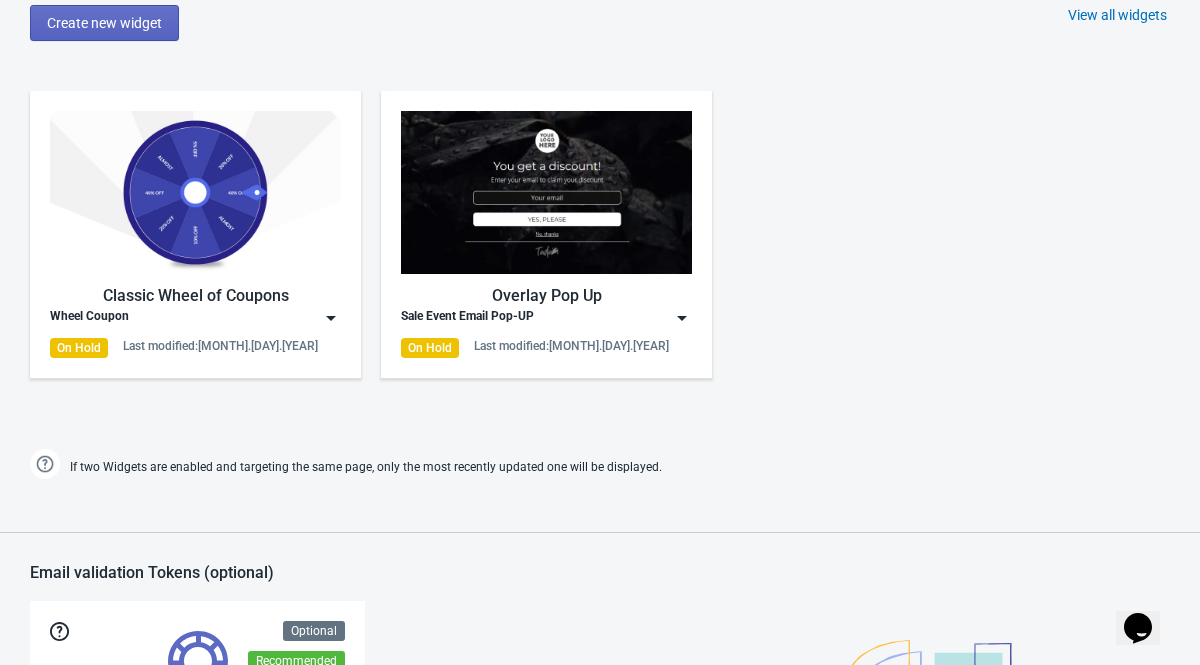 scroll, scrollTop: 1619, scrollLeft: 0, axis: vertical 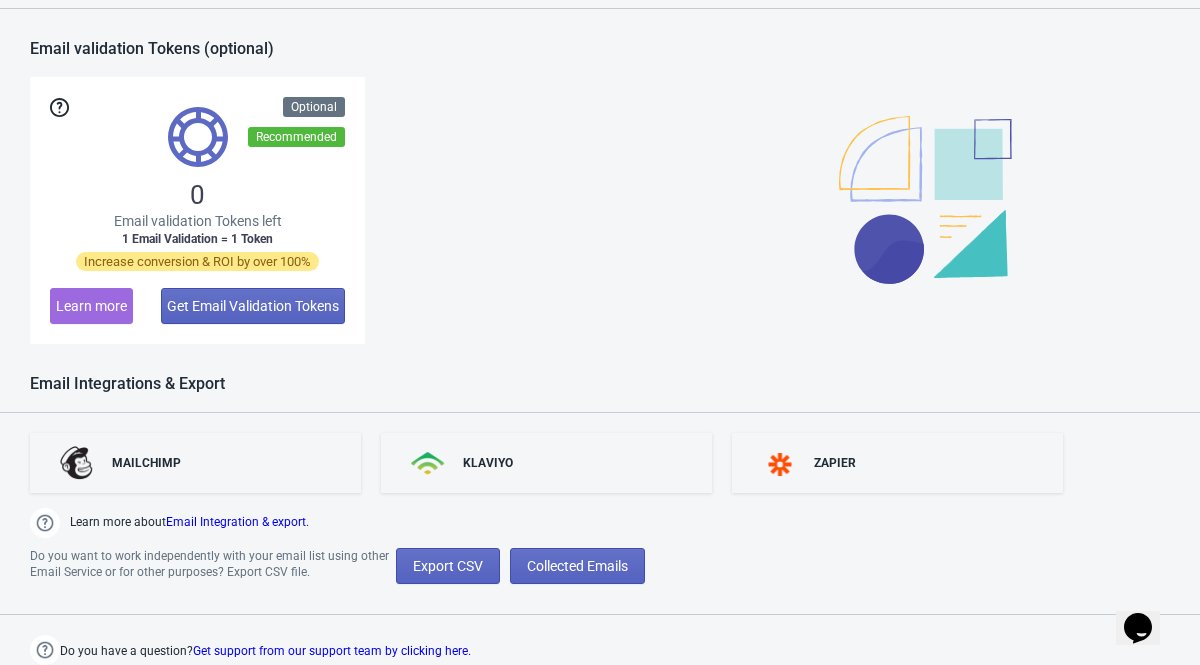 click on "Dashboard Billing details Partners Suggestions Dashboard Billing details Partners Suggestions You need to enable our Extension.   Click "Continue" and enable our Tada App Extension in your theme to continue using your Widgets.   Once this is done, don't forget to click "Save" in the top right. Continue Jun 28, 2025 - Jul 5, 2025 xoxotails.myshopify.com 0 Impressions 0 % Conversion rate 0 Additional emails collected Impression Emails Jun 28 Jun 29 Jun 30 Jul 1 Jul 2 Jul 3 Jul 4 Jul 5 0 1 2 3 4 0 1 2 3 4 Impressions Additional emails collected Our Impressions and Emails Collected stats are based on  your store timezone . Widgets Create new widget View all widgets Classic Wheel of Coupons Wheel Coupon On Hold Last modified:  11.4.2021 Overlay Pop Up Sale Event Email Pop-UP On Hold Last modified:  11.4.2021 If two Widgets are enabled and targeting the same page, only the most recently updated one will be displayed. Email validation Tokens (optional) 0 Email validation Tokens left 1 Email Validation = 1 Token ." at bounding box center [600, -467] 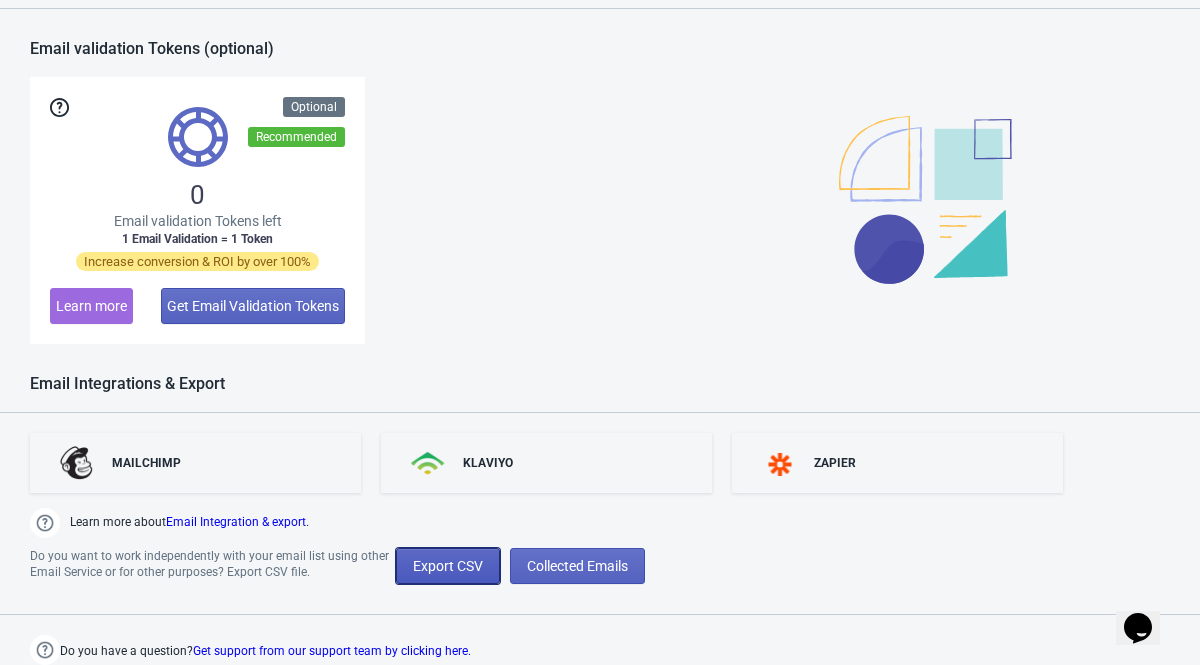 click on "Export CSV" at bounding box center [448, 566] 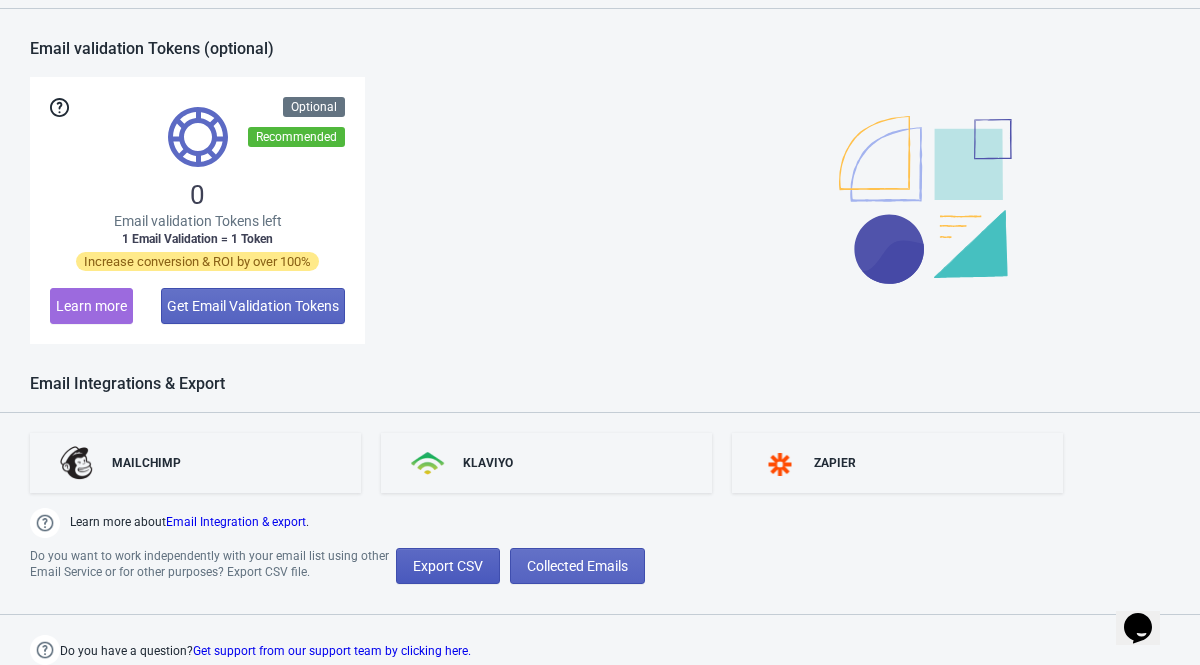 scroll, scrollTop: 0, scrollLeft: 0, axis: both 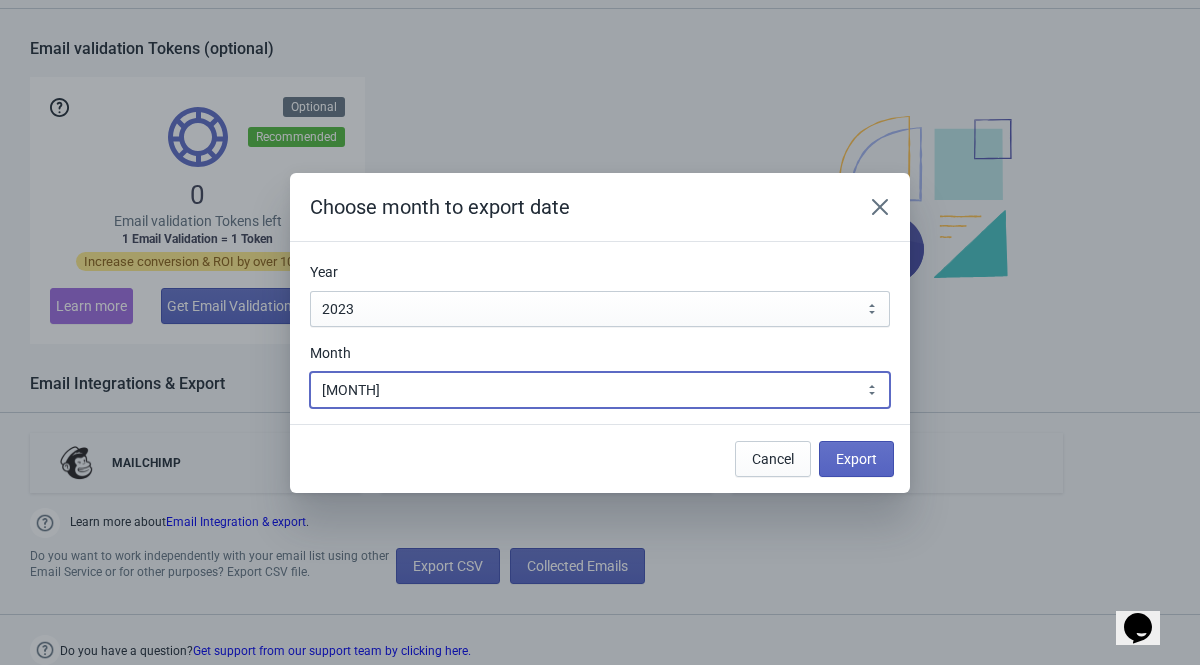 click on "[MONTH] [MONTH] [MONTH] [MONTH] [MONTH] [MONTH] [MONTH] [MONTH] [MONTH] [MONTH] [MONTH] [MONTH]" at bounding box center (600, 390) 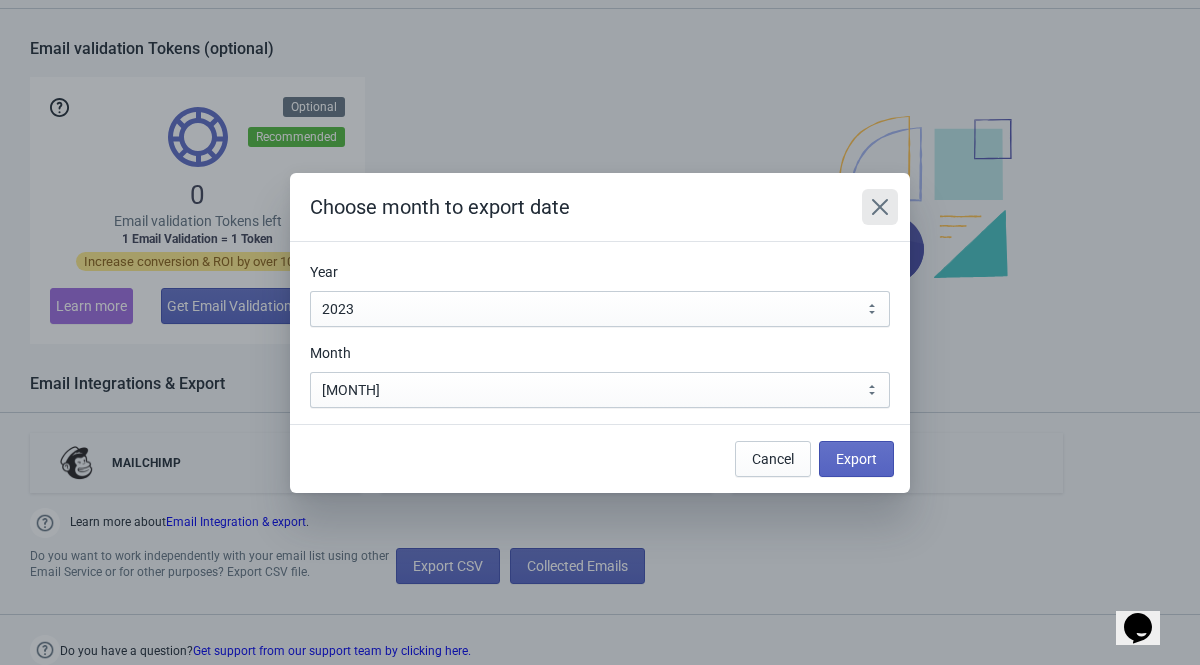 click at bounding box center (880, 206) 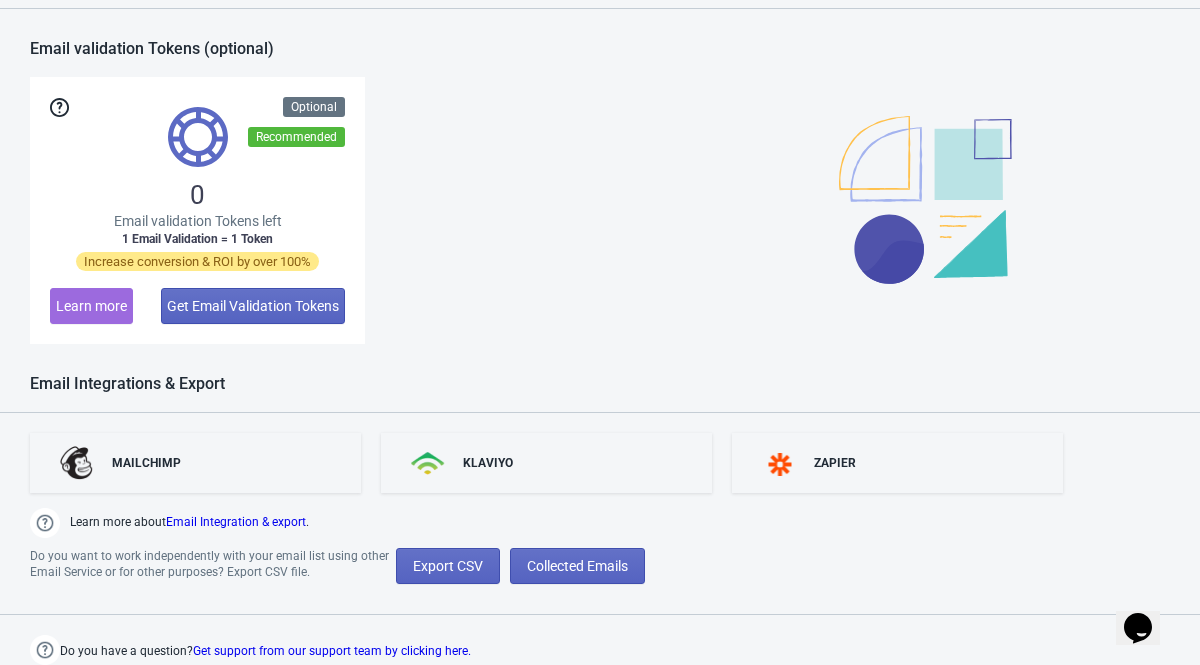 click on "0 Email validation Tokens left 1 Email Validation = 1 Token Increase conversion & ROI by over 100% Learn more Get Email Validation Tokens Optional Recommended" at bounding box center [600, 210] 